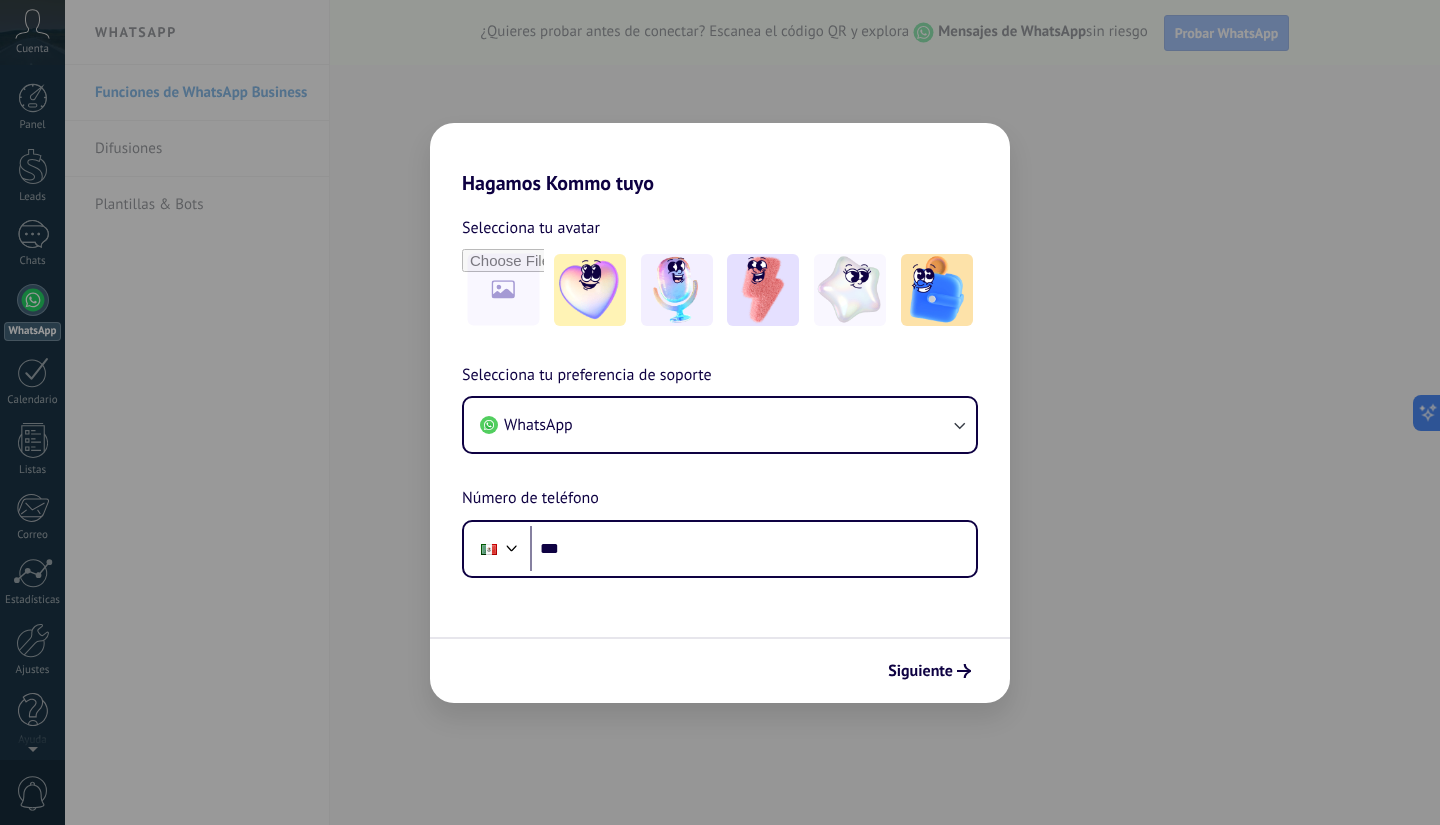 scroll, scrollTop: 0, scrollLeft: 0, axis: both 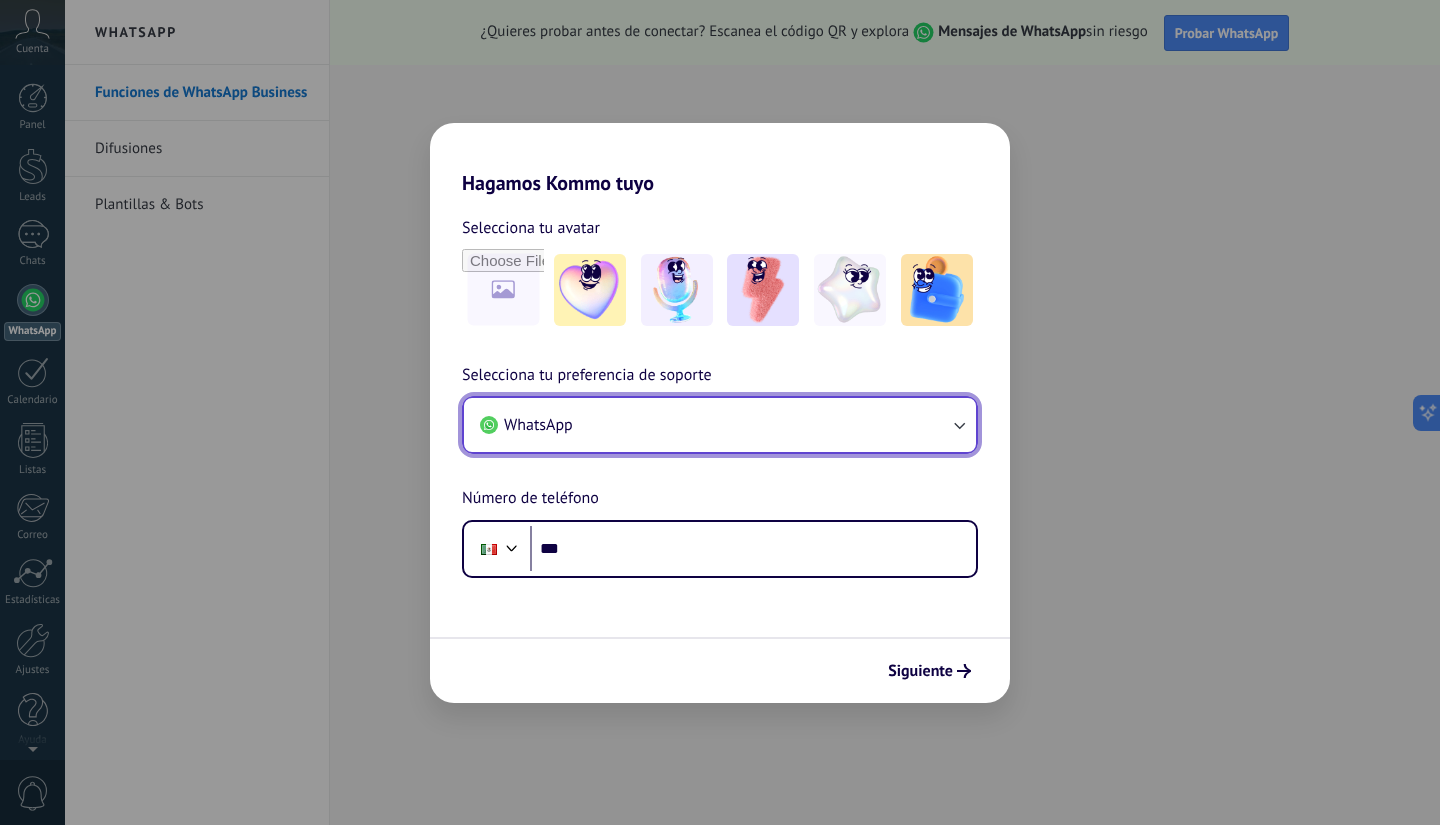 click on "WhatsApp" at bounding box center (720, 425) 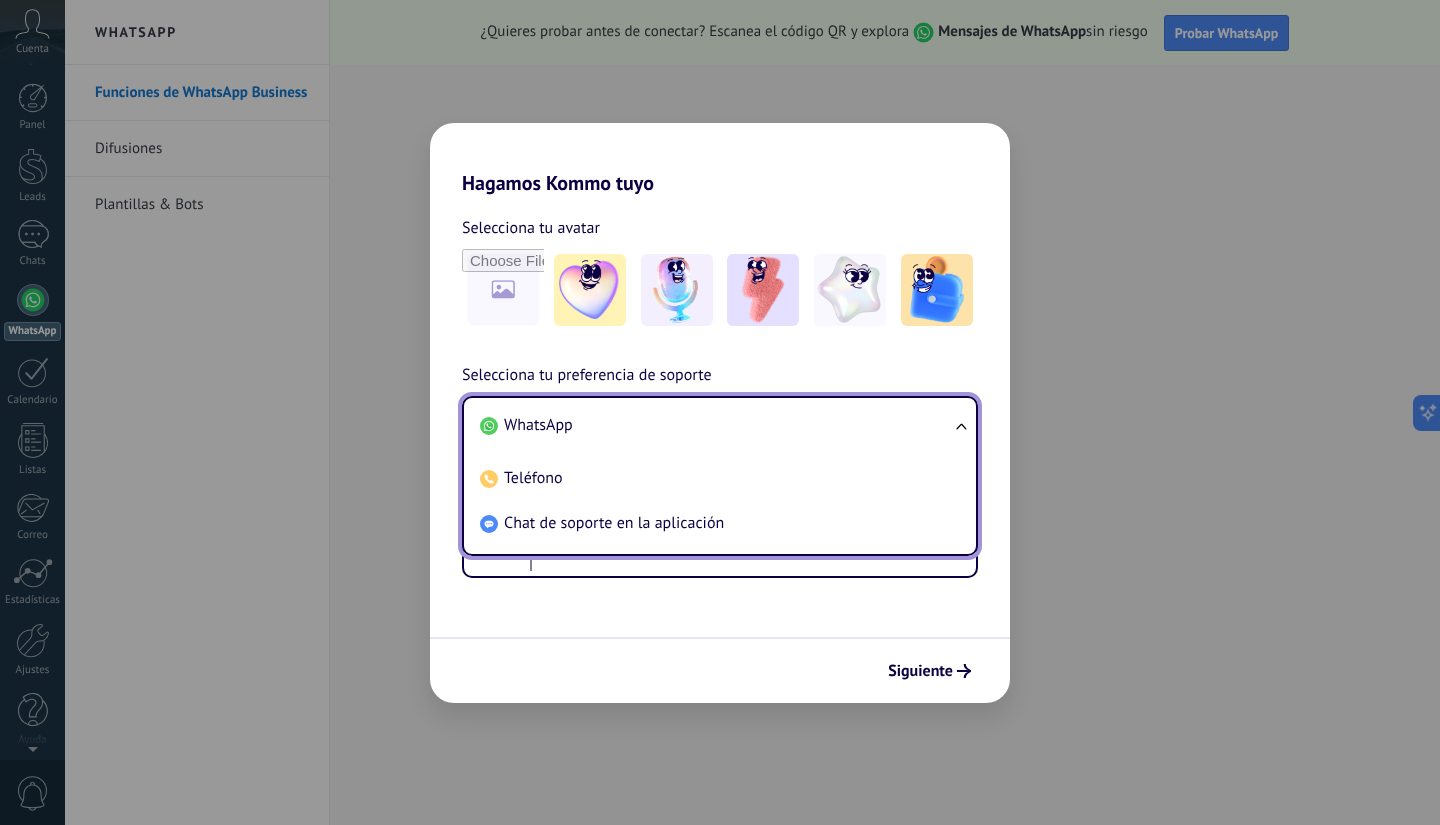 click on "Selecciona tu preferencia de soporte WhatsApp WhatsApp Teléfono Chat de soporte en la aplicación Número de teléfono Phone ***" at bounding box center (720, 470) 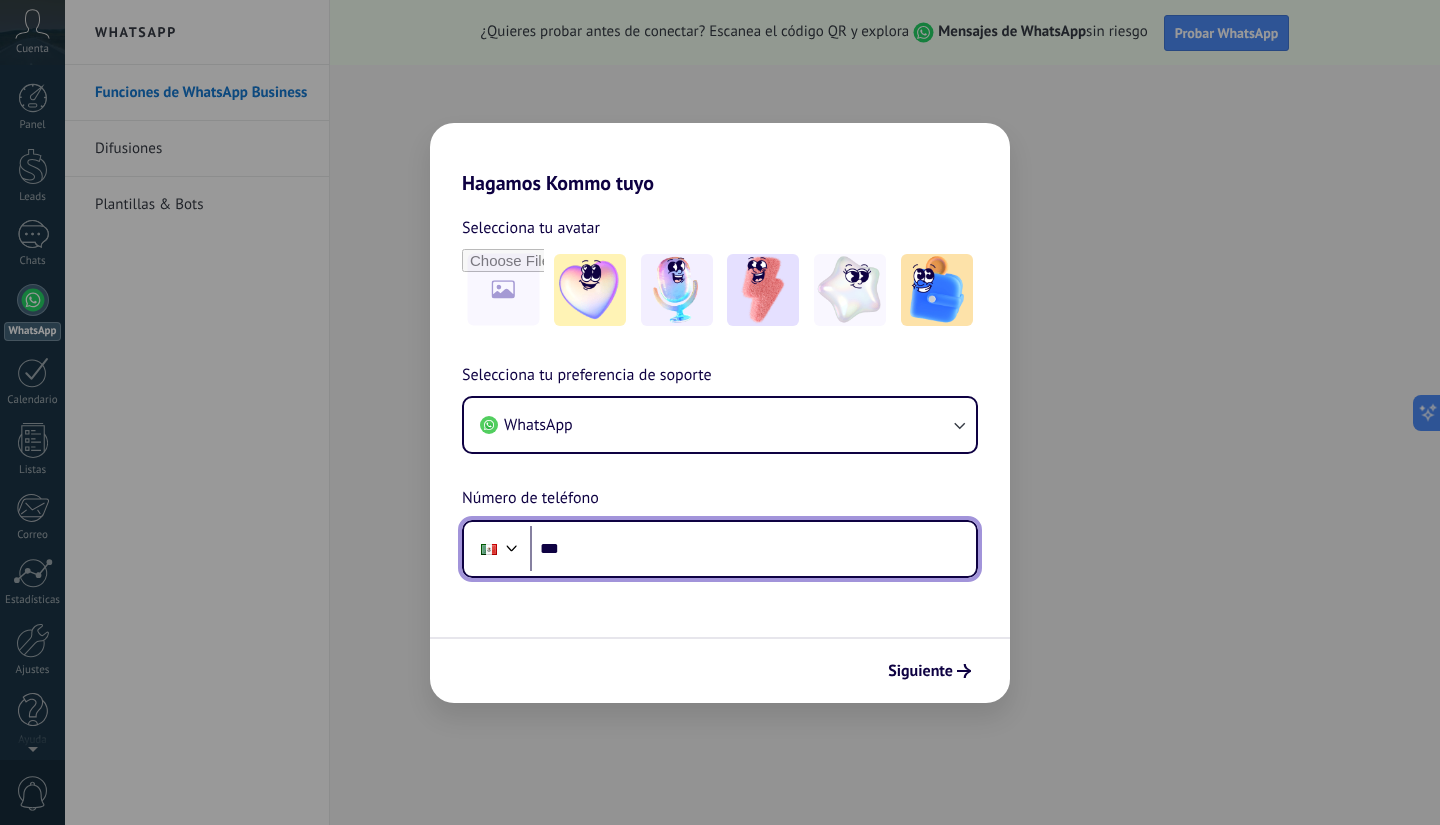 click on "***" at bounding box center (753, 549) 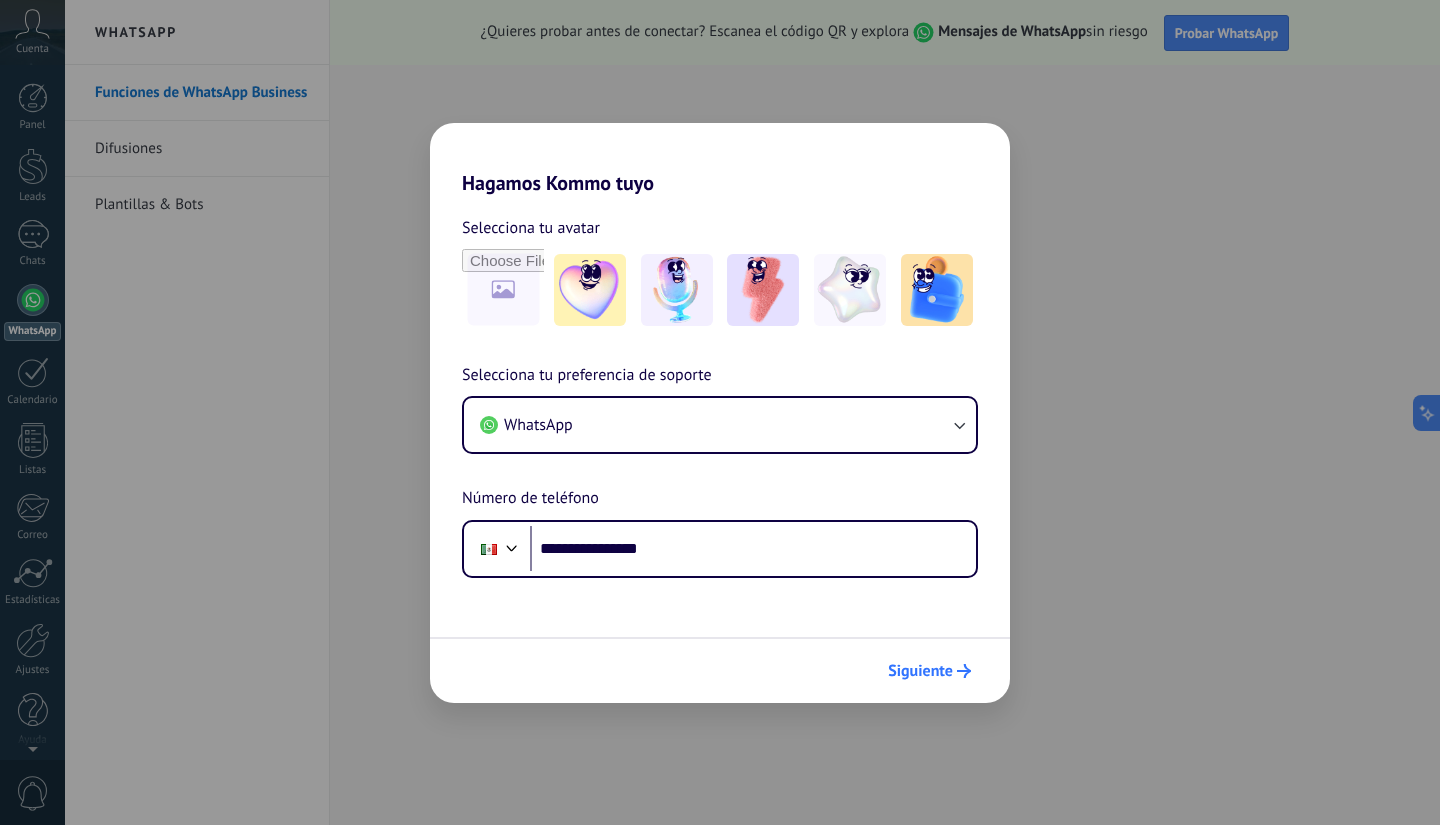 click on "Siguiente" at bounding box center [929, 671] 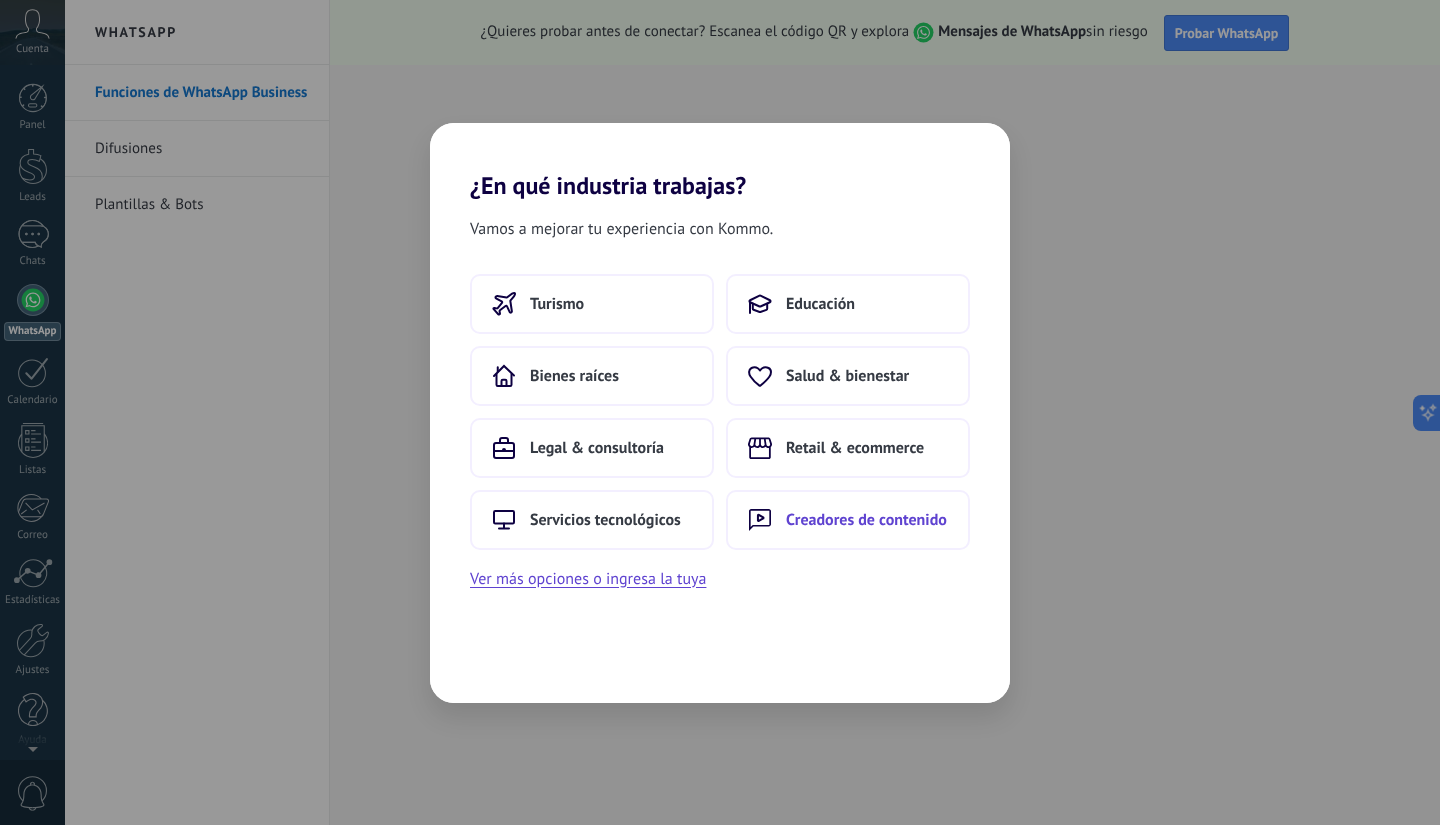 click on "Creadores de contenido" at bounding box center (557, 304) 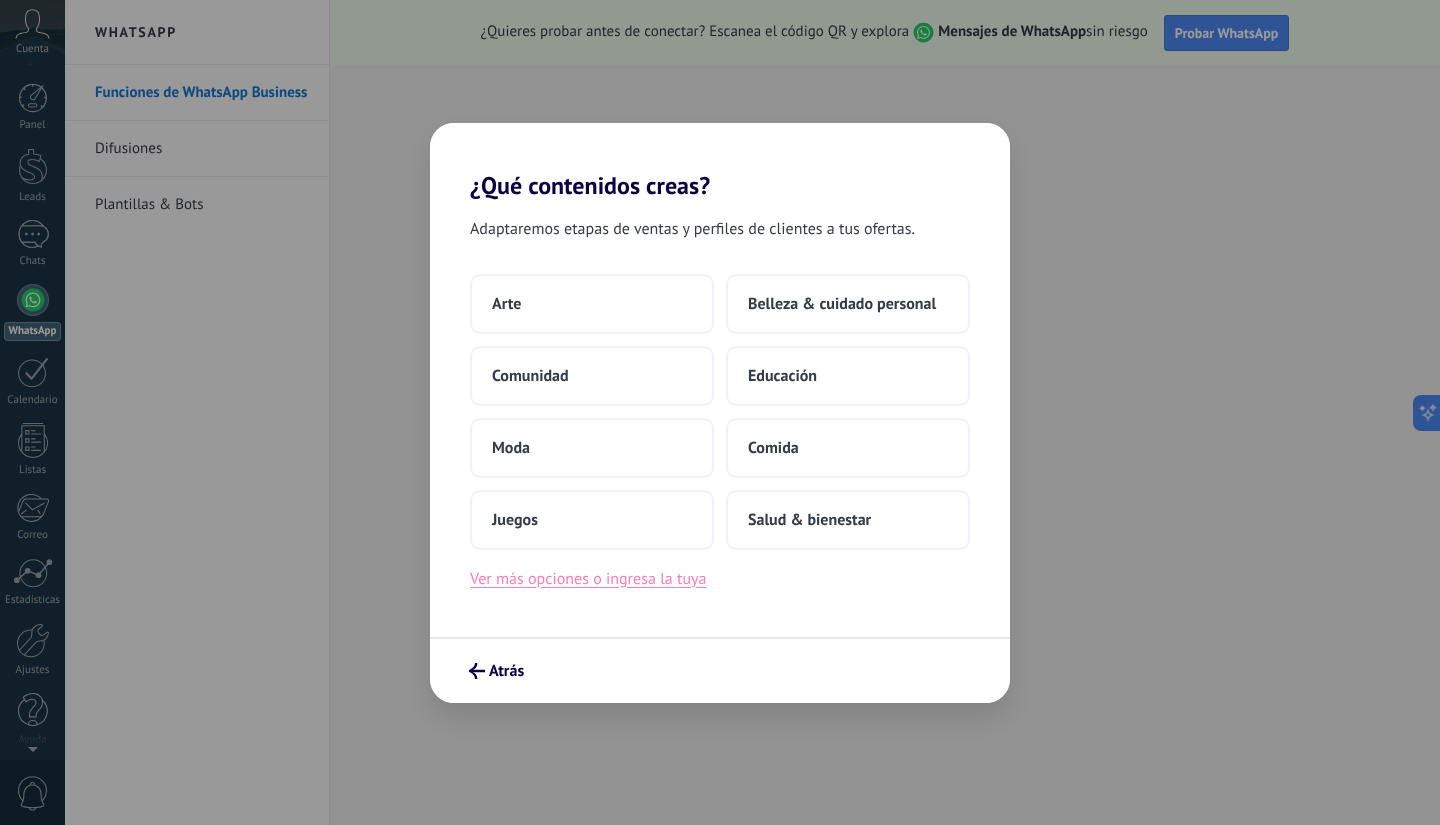 click on "Ver más opciones o ingresa la tuya" at bounding box center (588, 579) 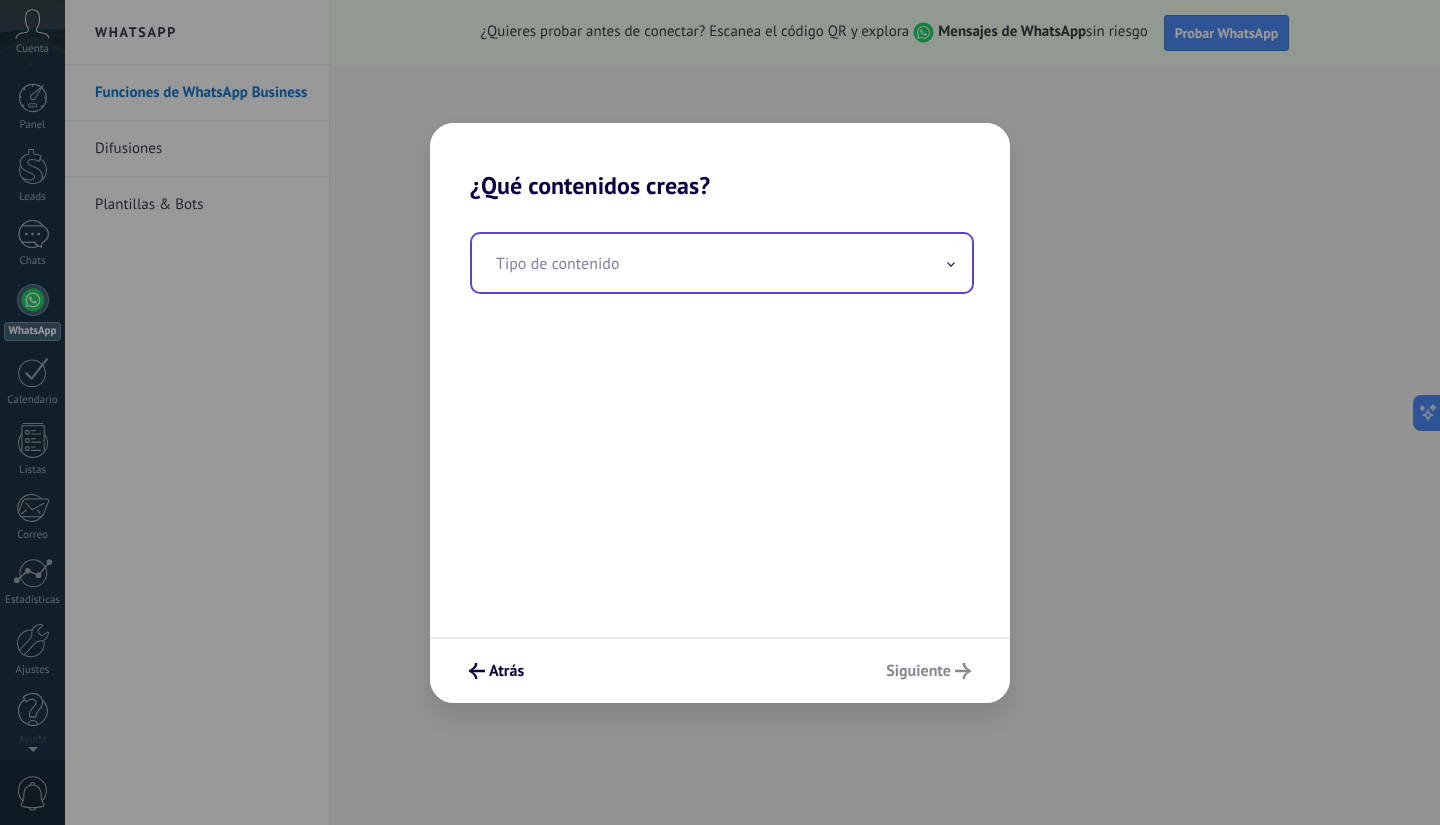 click at bounding box center [722, 263] 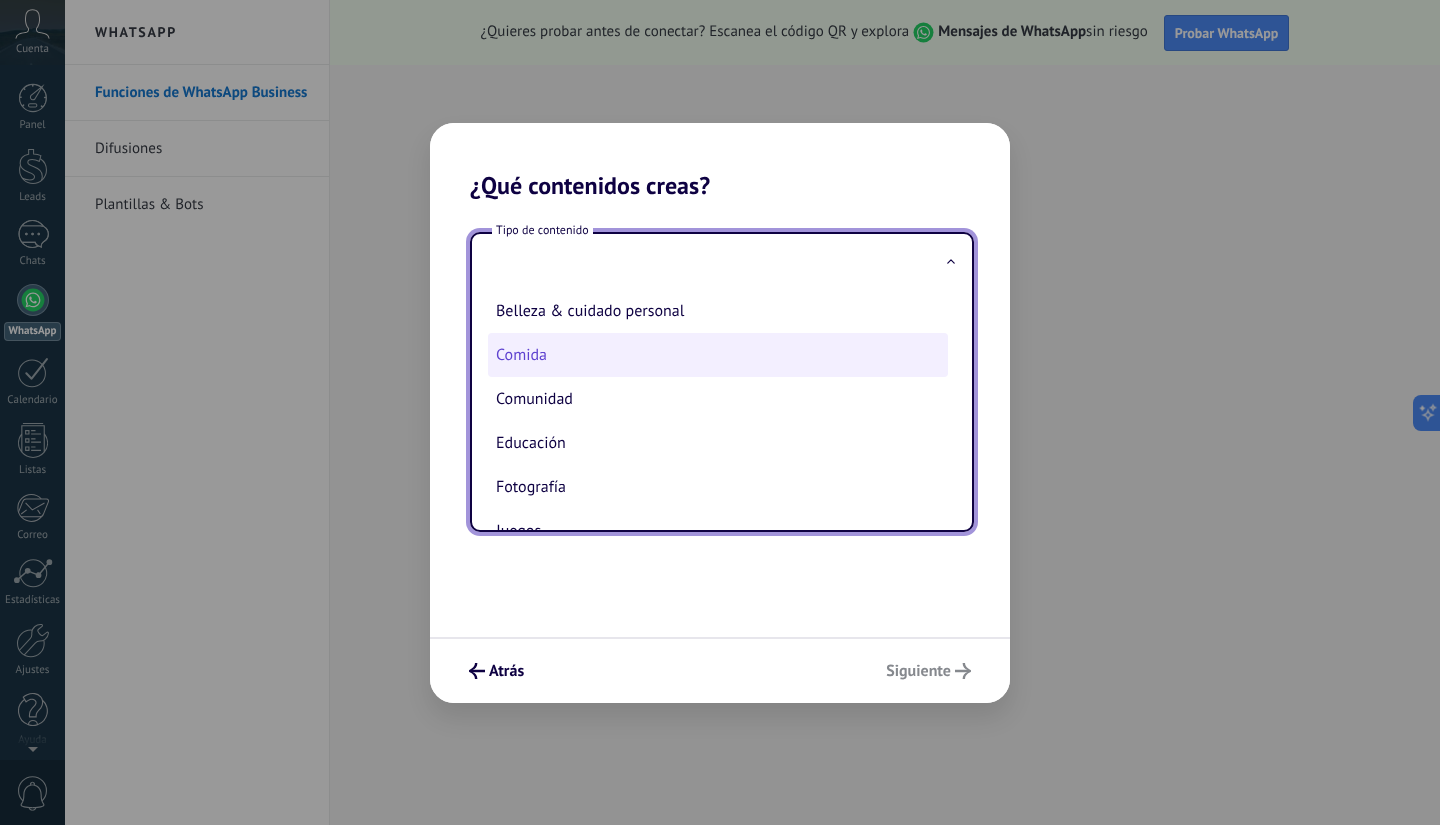 scroll, scrollTop: 67, scrollLeft: 0, axis: vertical 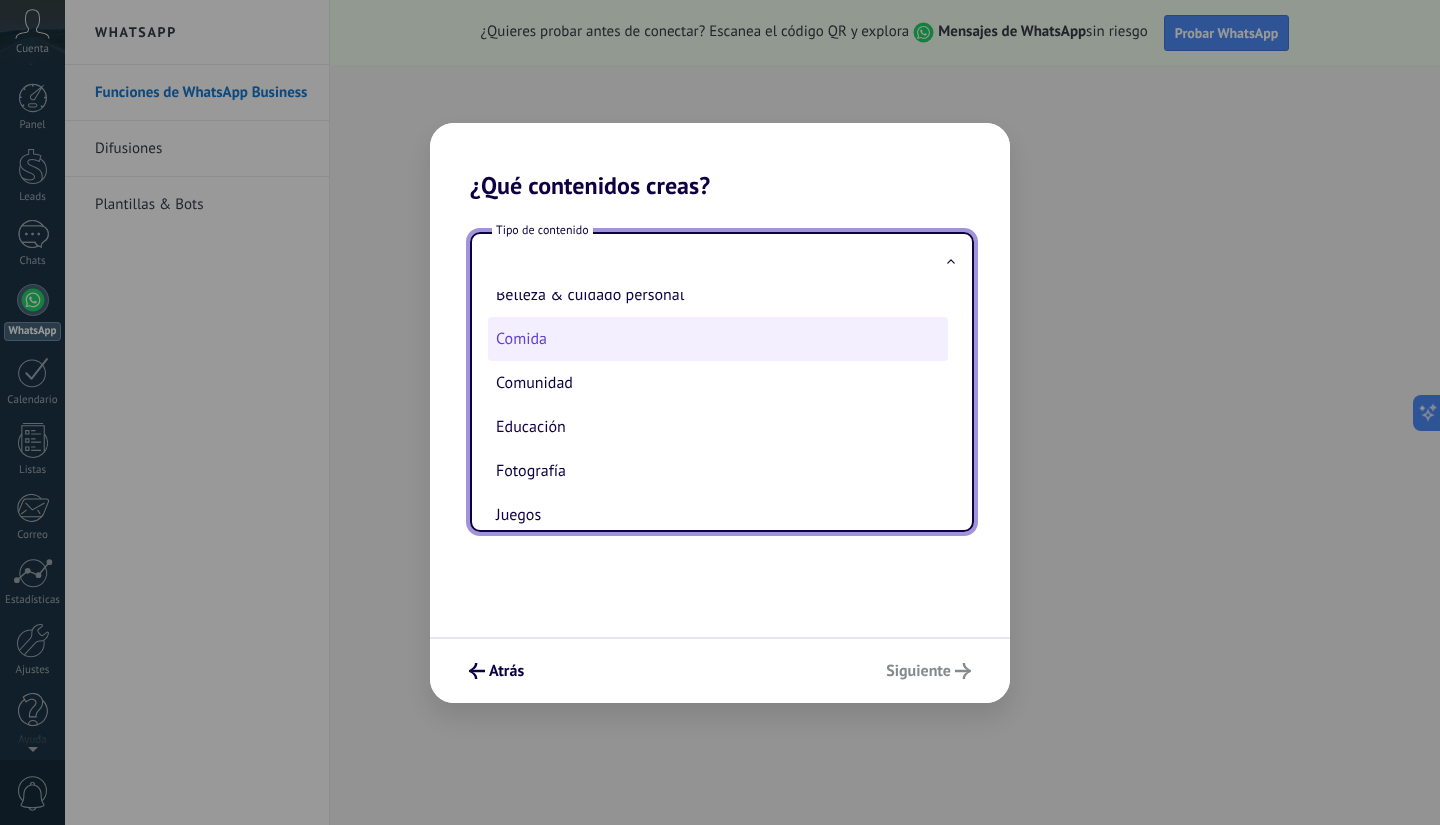 click on "Educación" at bounding box center (718, 427) 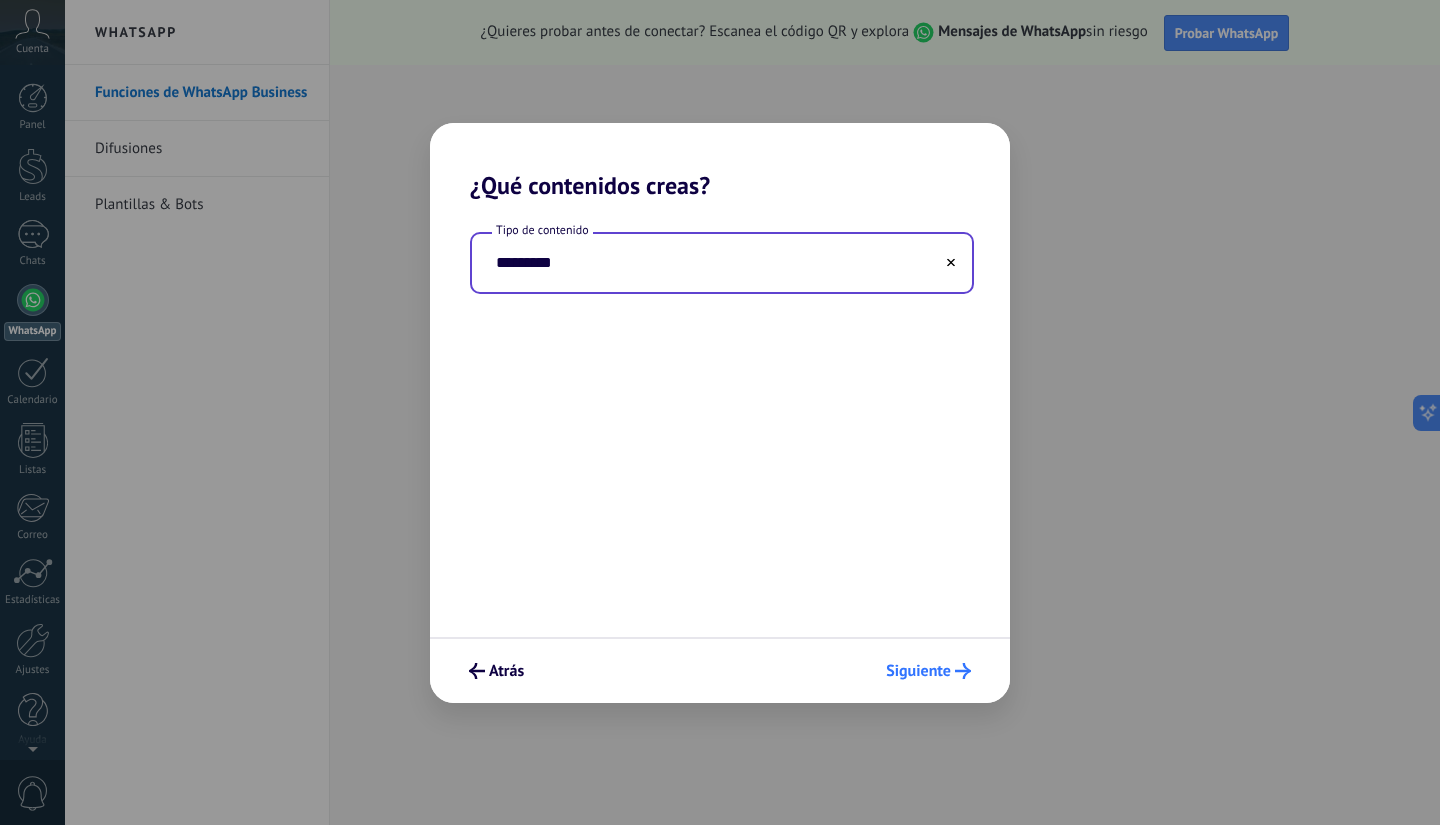 click on "Siguiente" at bounding box center (477, 671) 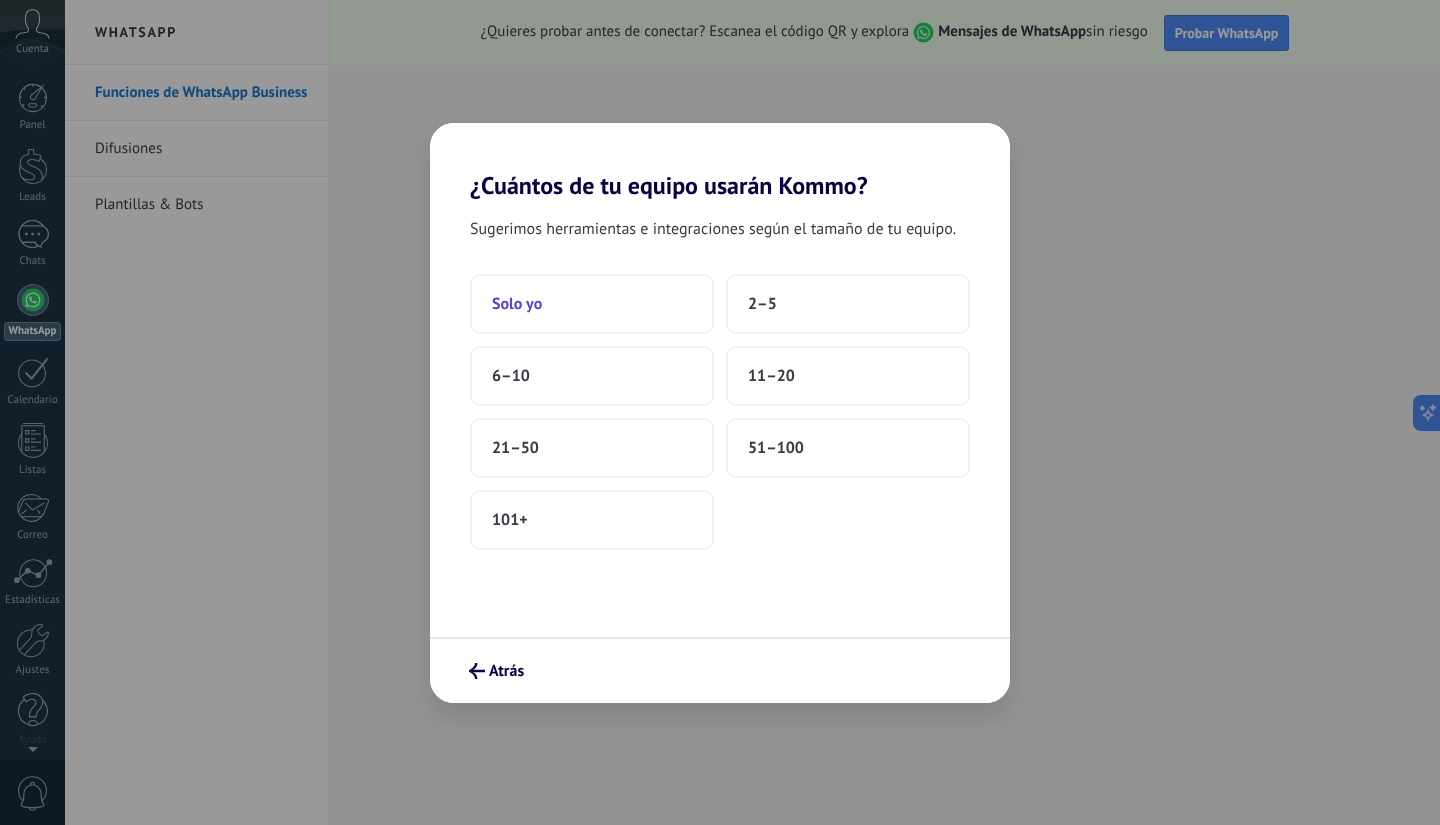 click on "Solo yo" at bounding box center [592, 304] 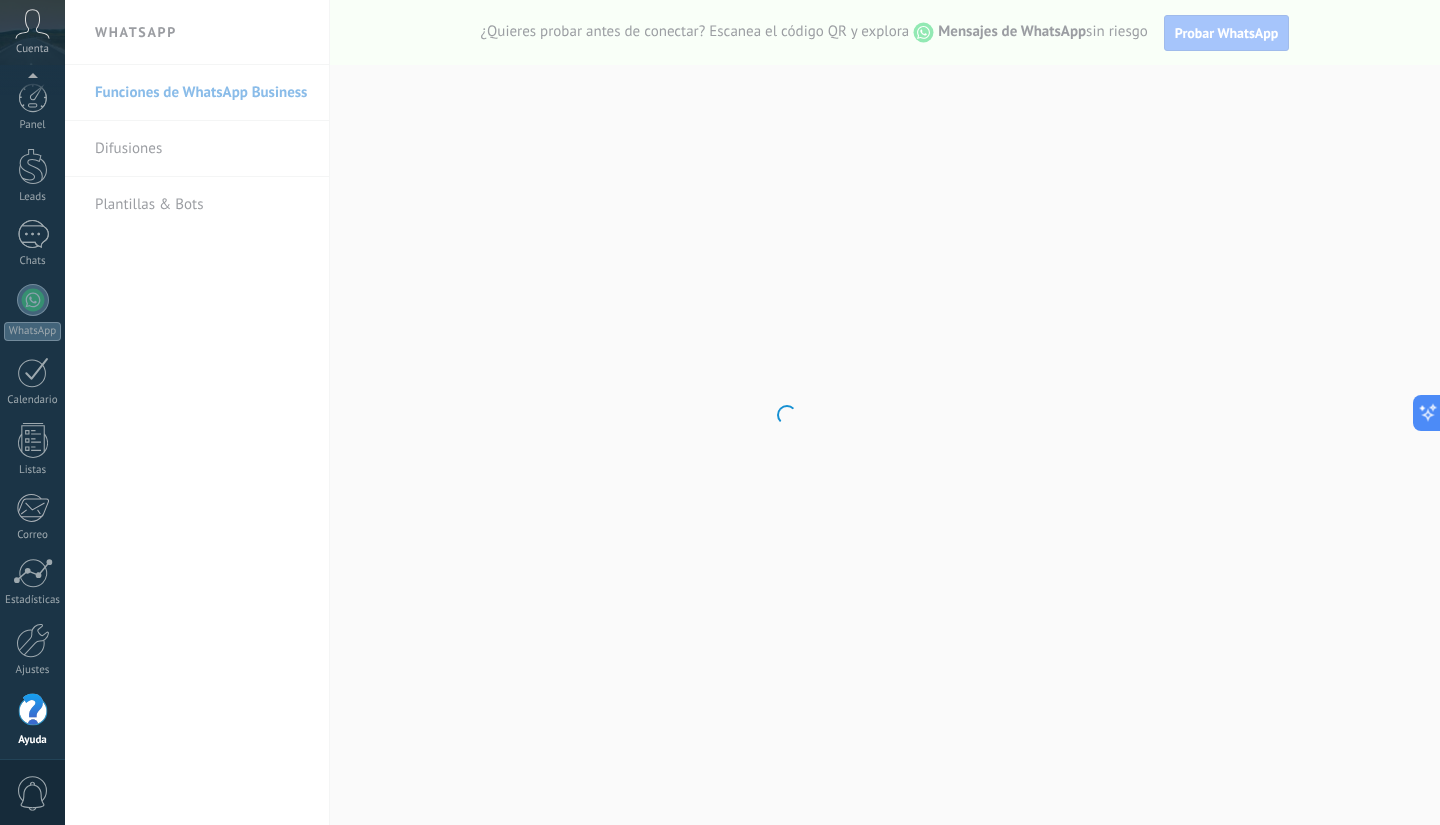 scroll, scrollTop: 7, scrollLeft: 0, axis: vertical 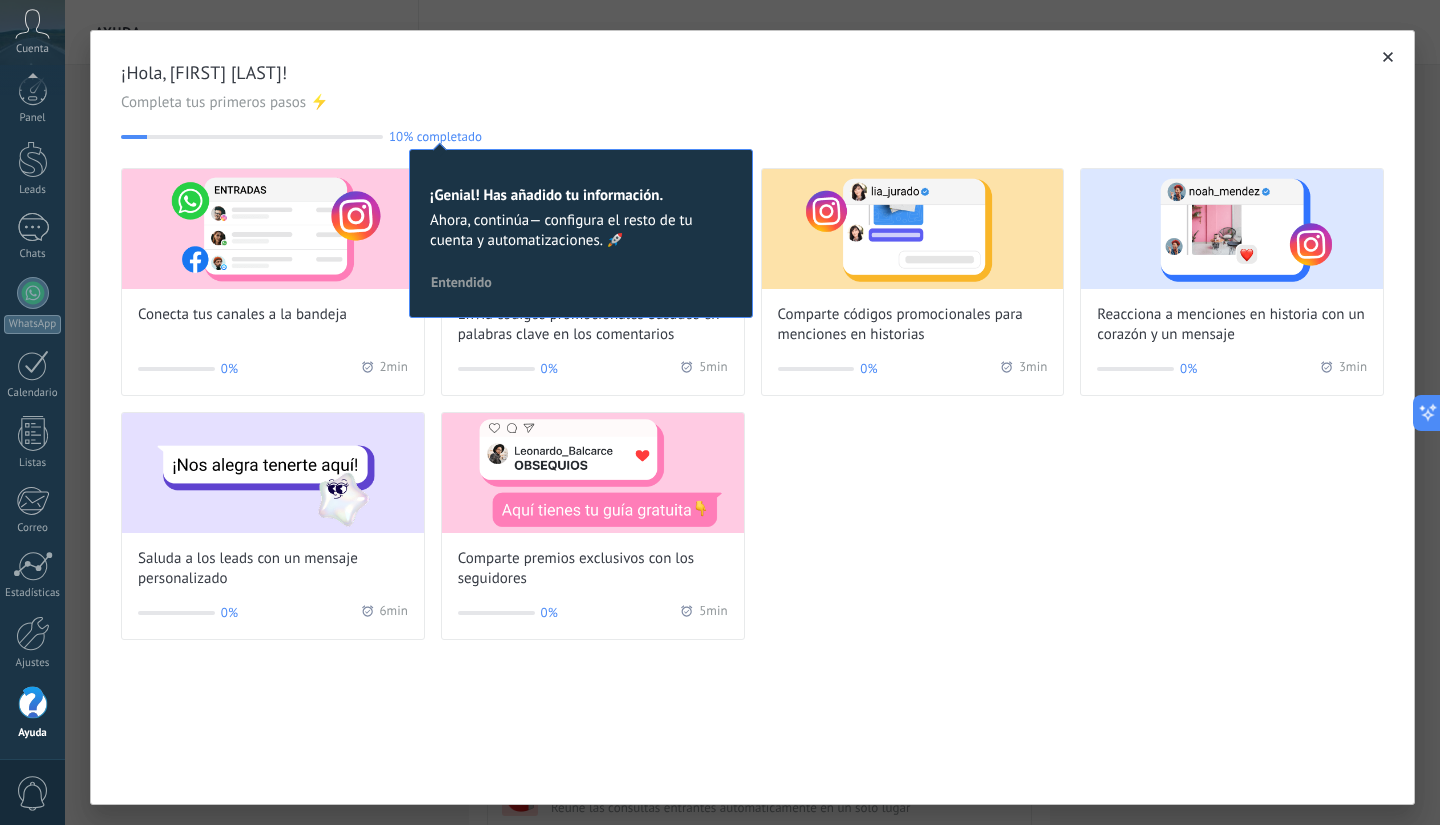 click on "Completa tus primeros pasos ⚡" at bounding box center [752, 103] 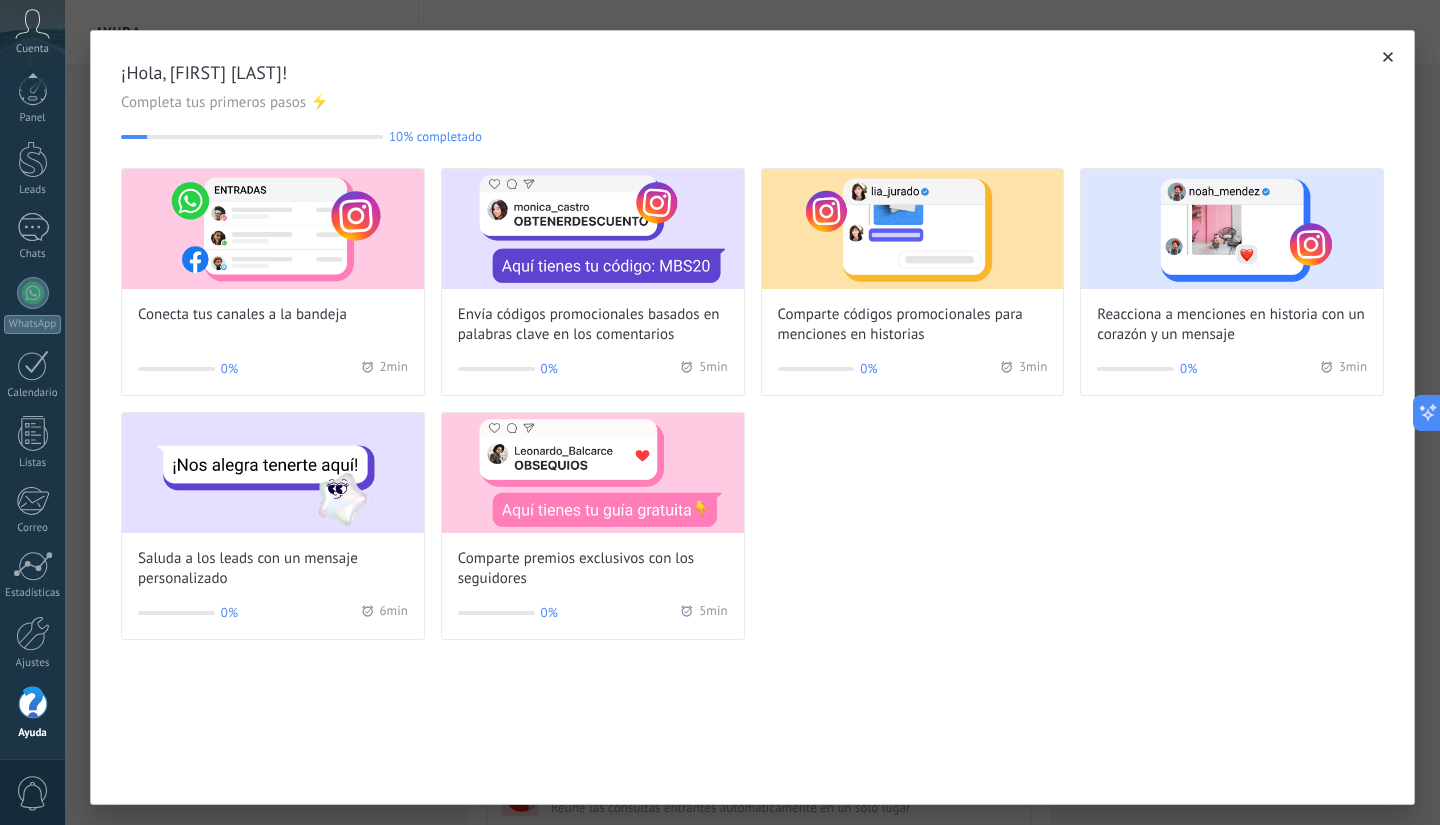 click at bounding box center [1388, 57] 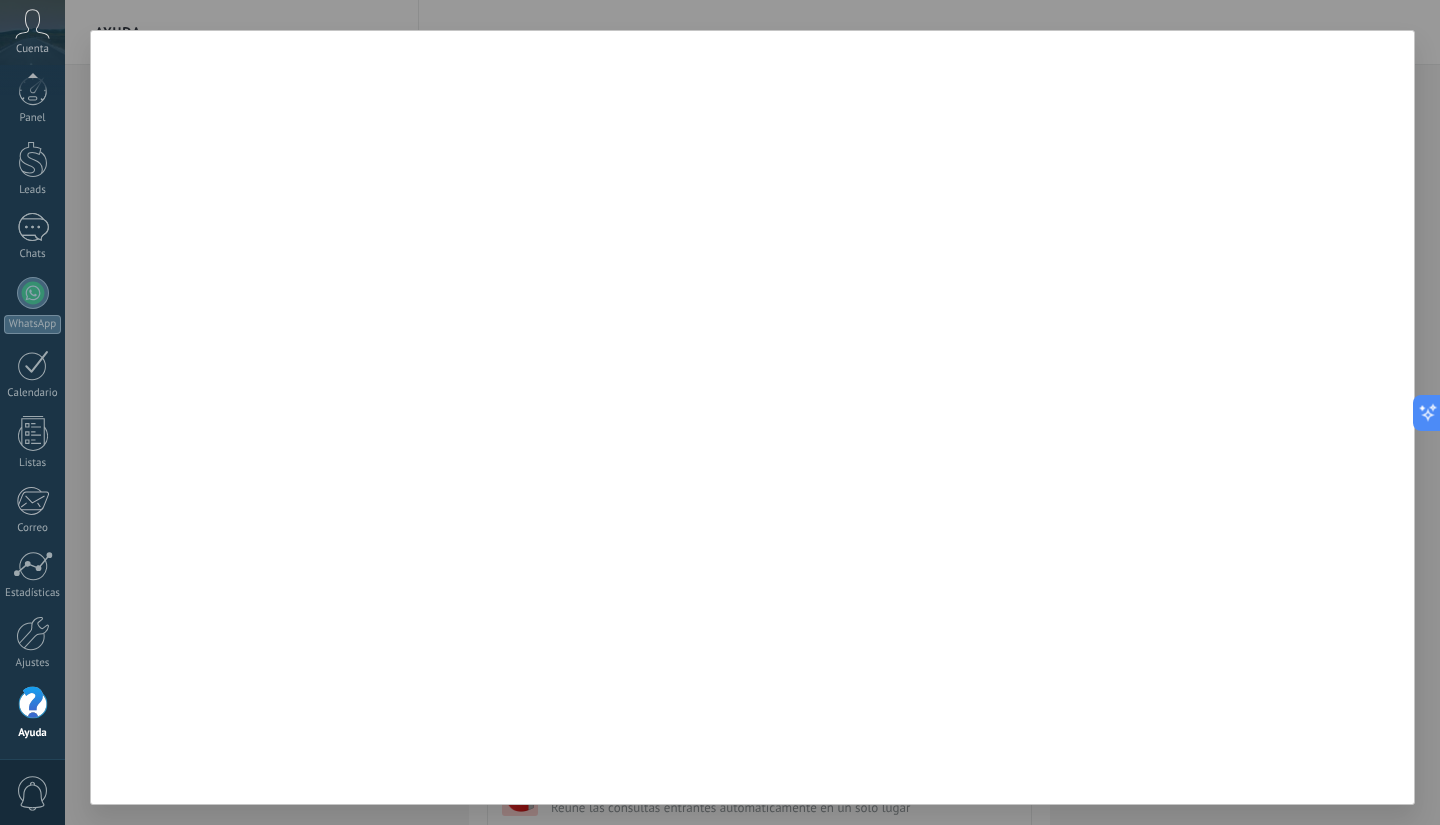 scroll, scrollTop: 0, scrollLeft: 0, axis: both 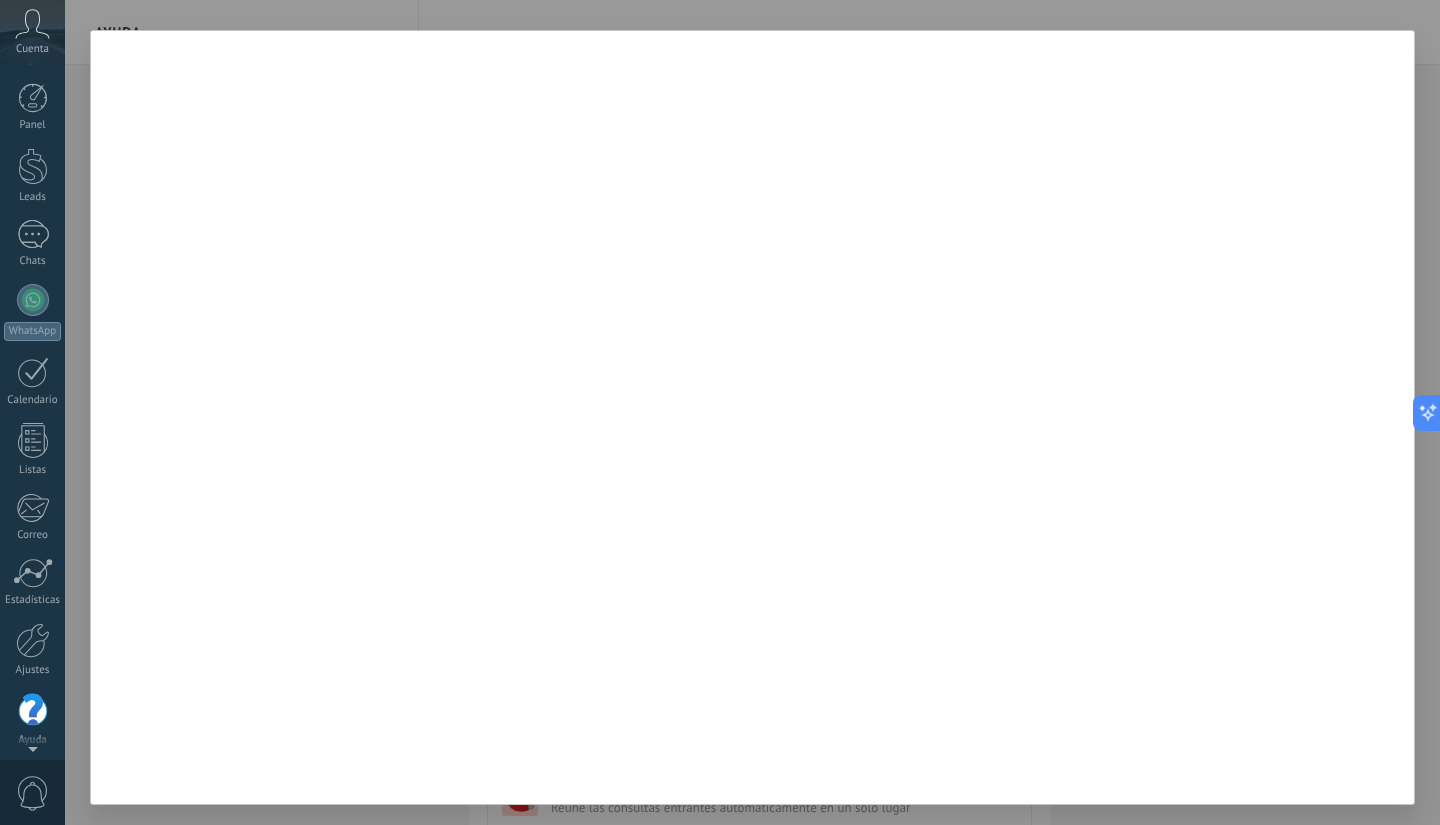 click on "Cuenta" at bounding box center [32, 49] 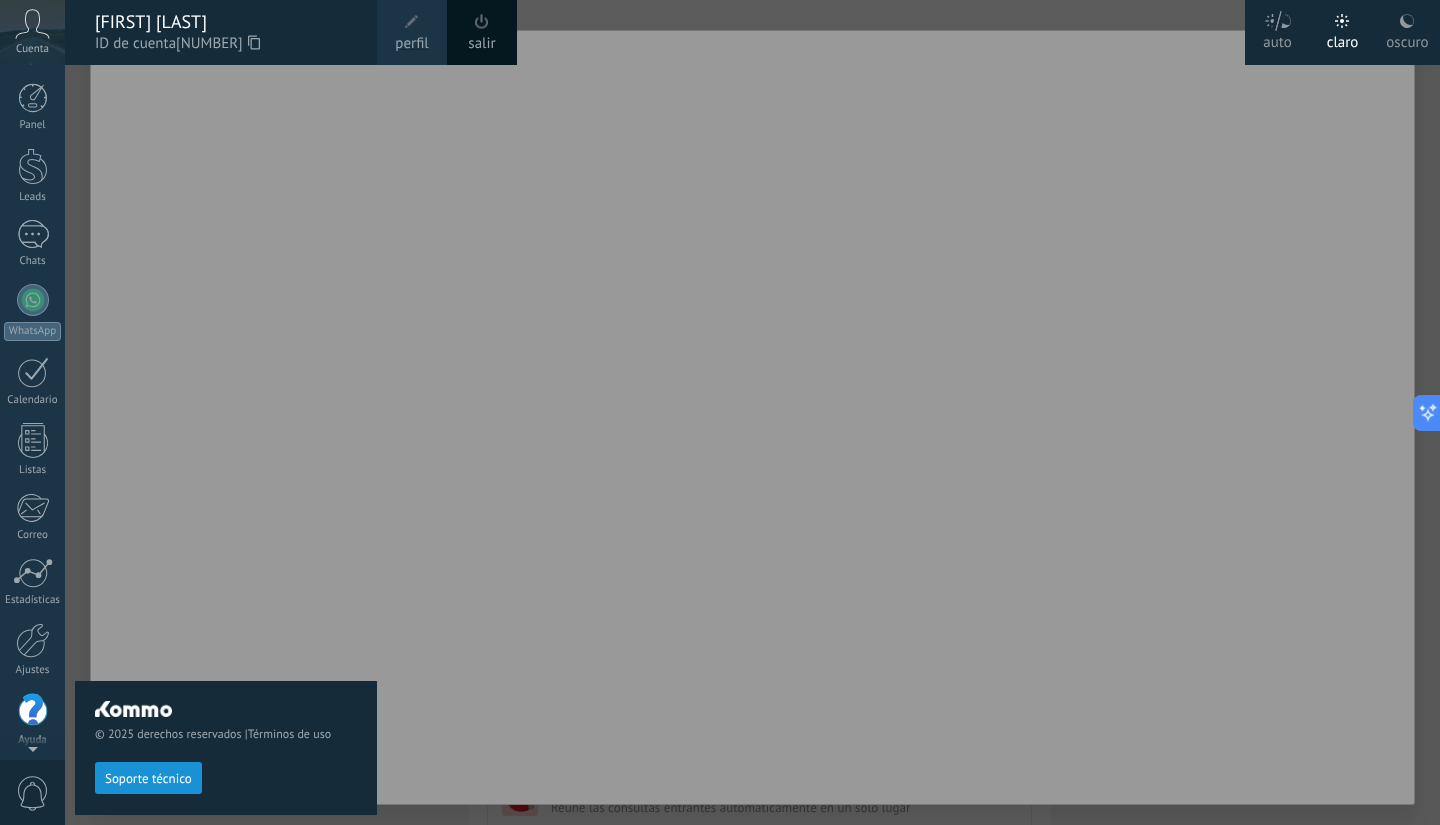 click on "perfil" at bounding box center (411, 44) 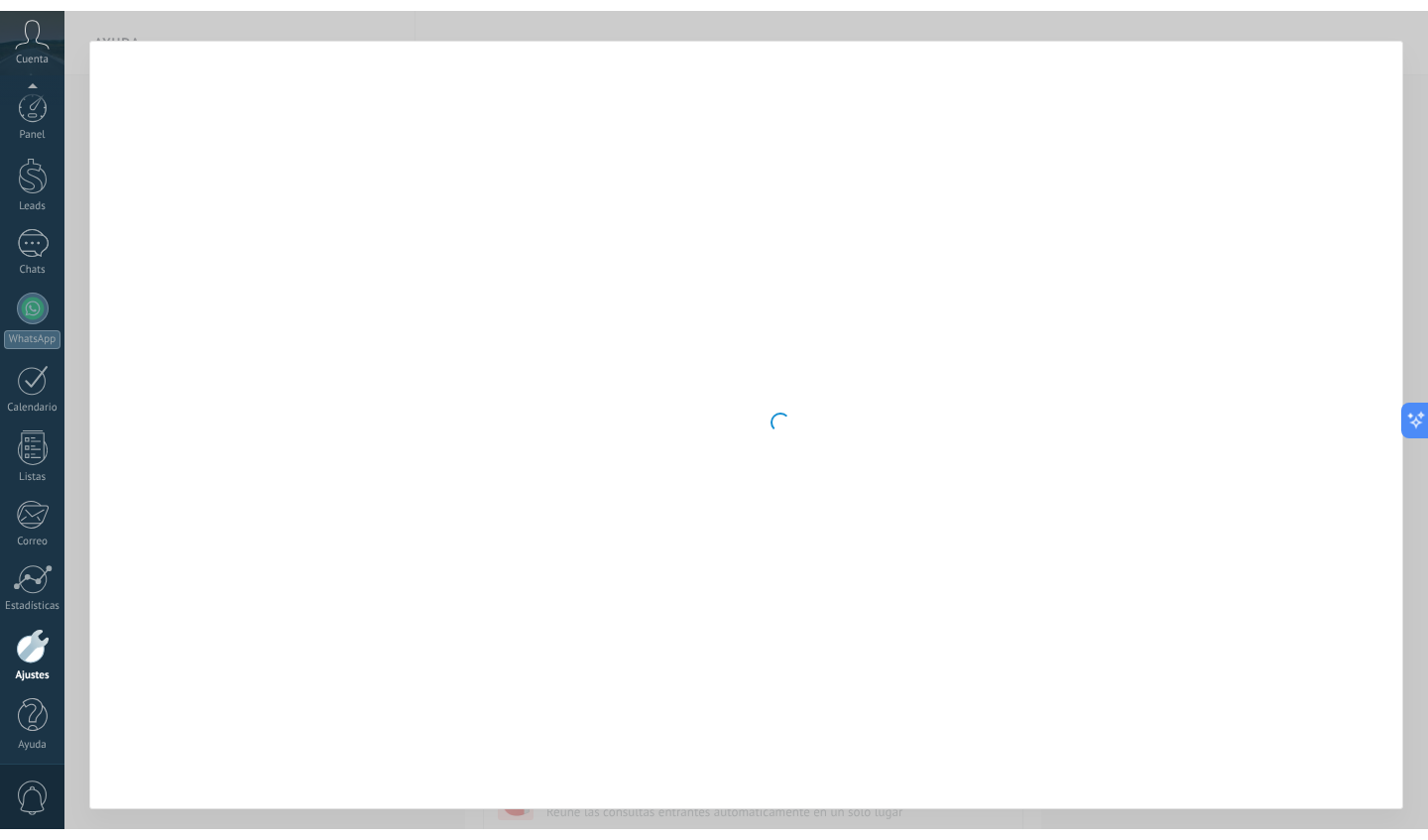 scroll, scrollTop: 7, scrollLeft: 0, axis: vertical 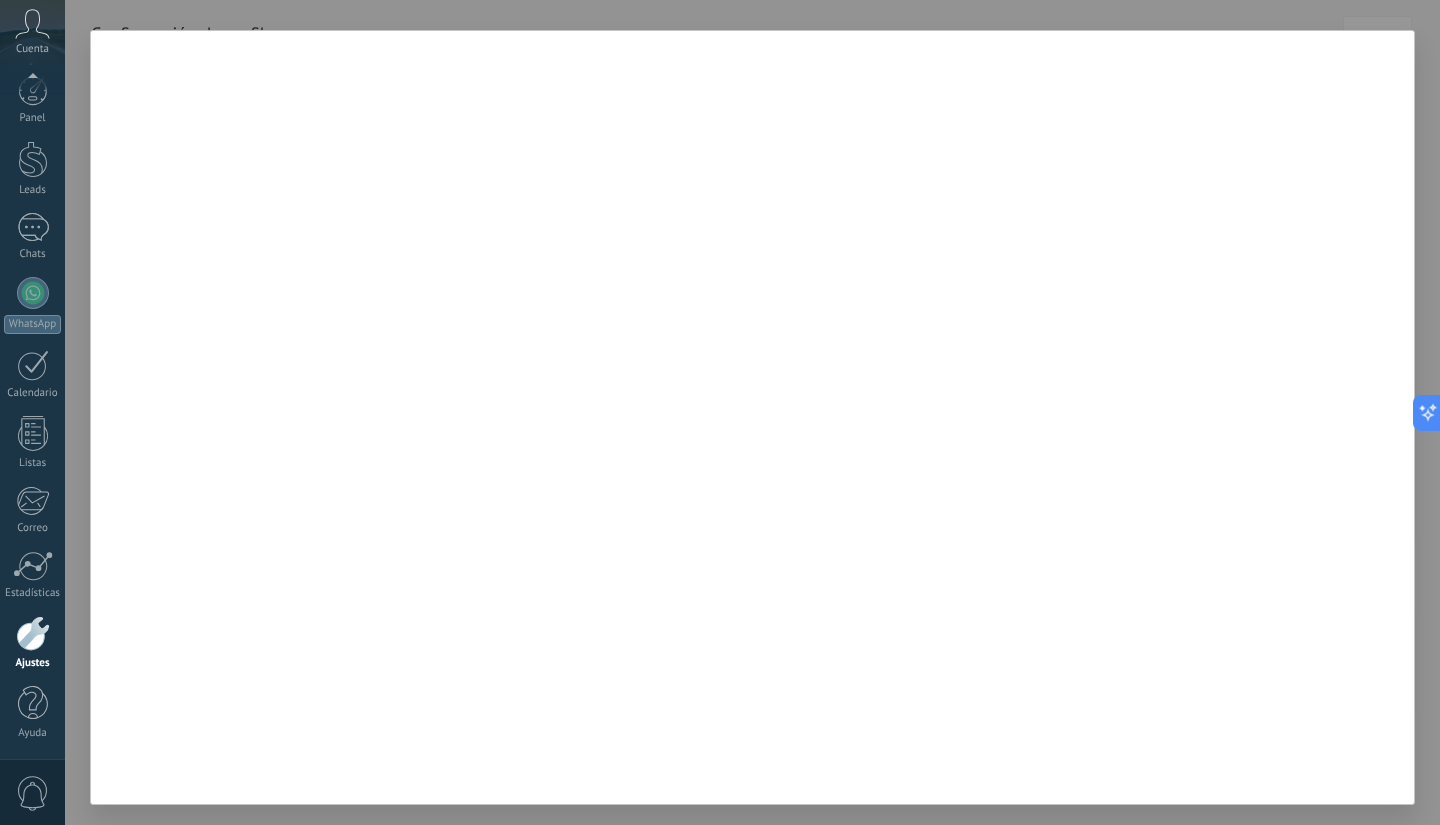 click at bounding box center (752, 412) 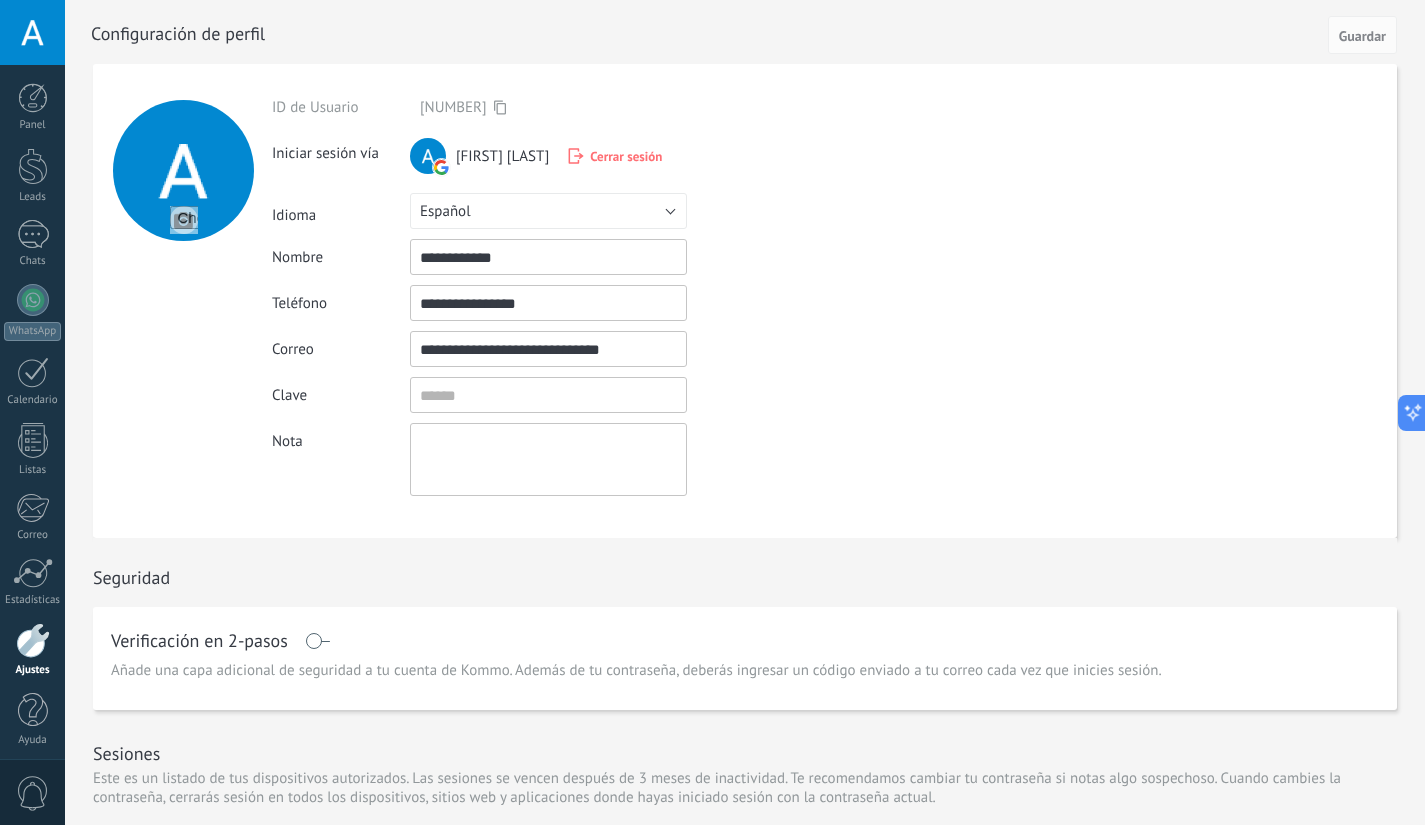 scroll, scrollTop: 0, scrollLeft: 0, axis: both 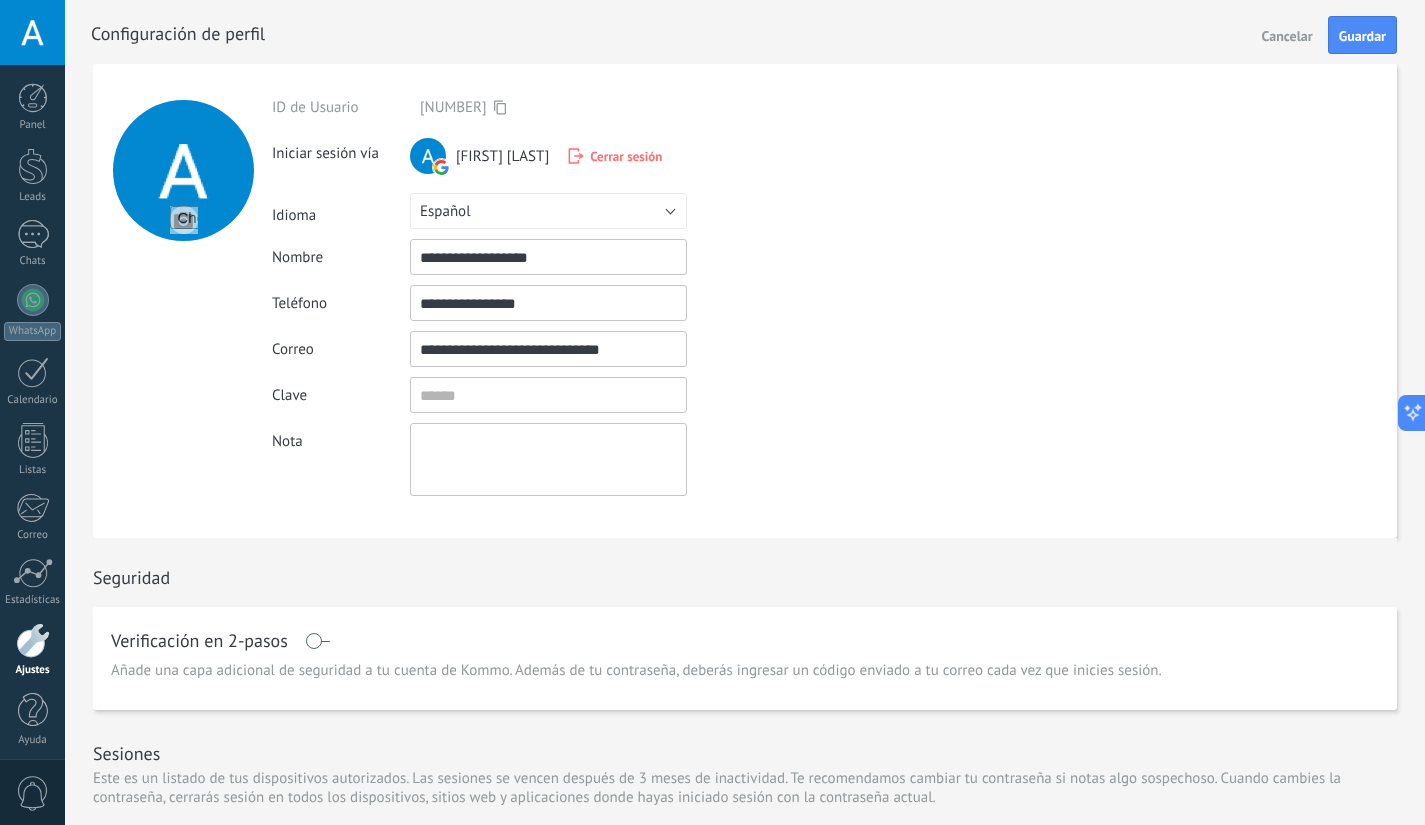 type on "**********" 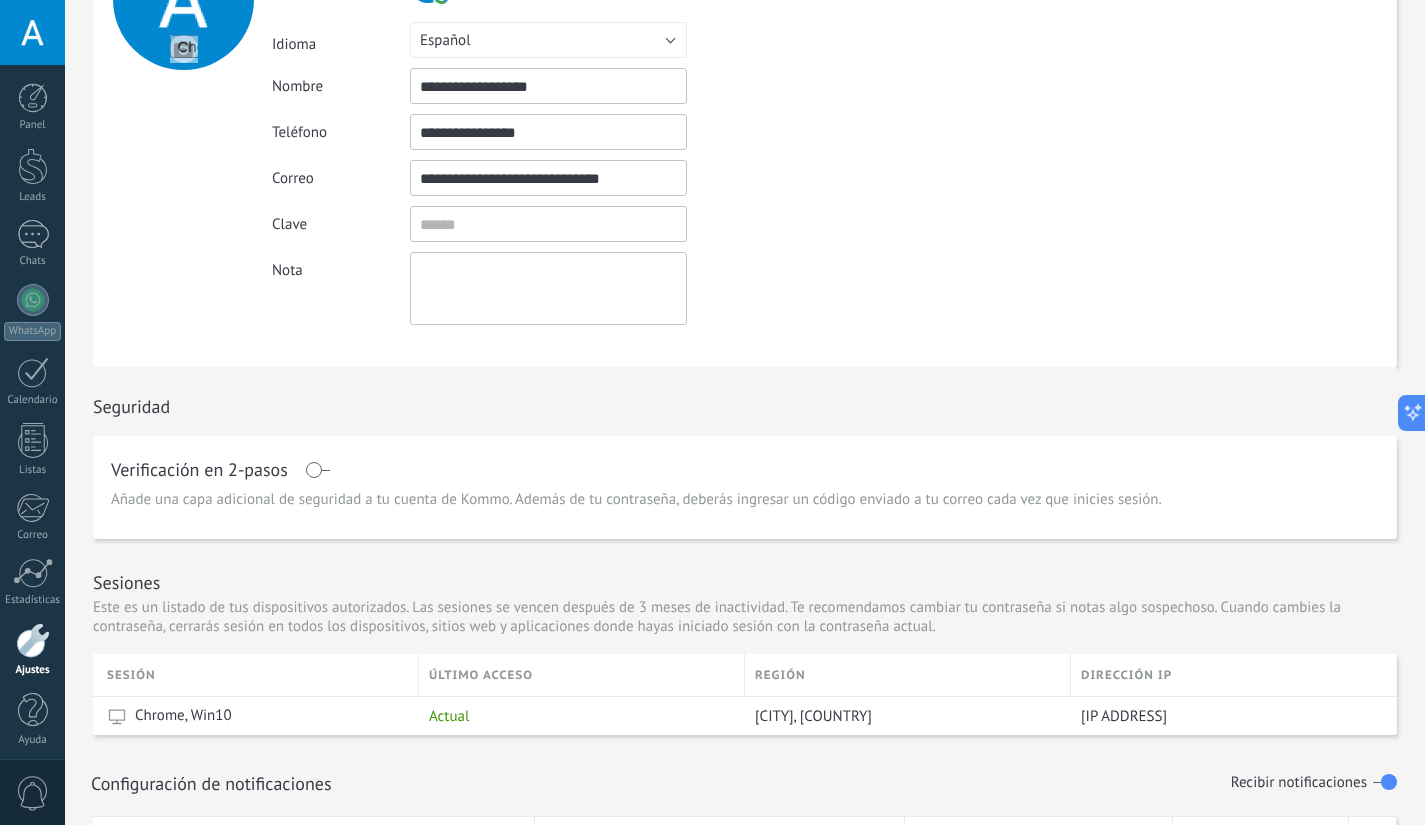 scroll, scrollTop: 0, scrollLeft: 0, axis: both 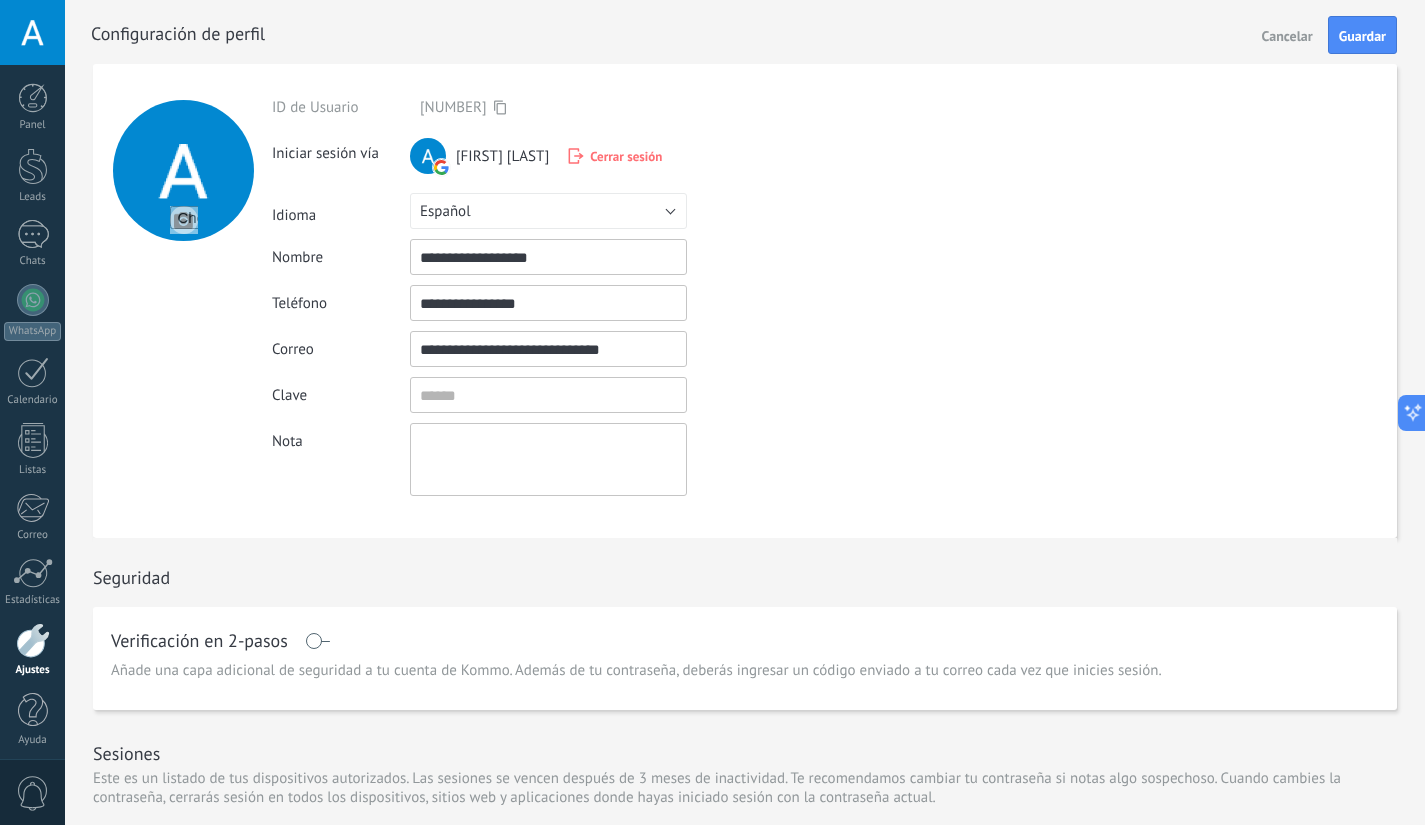click at bounding box center (184, 220) 